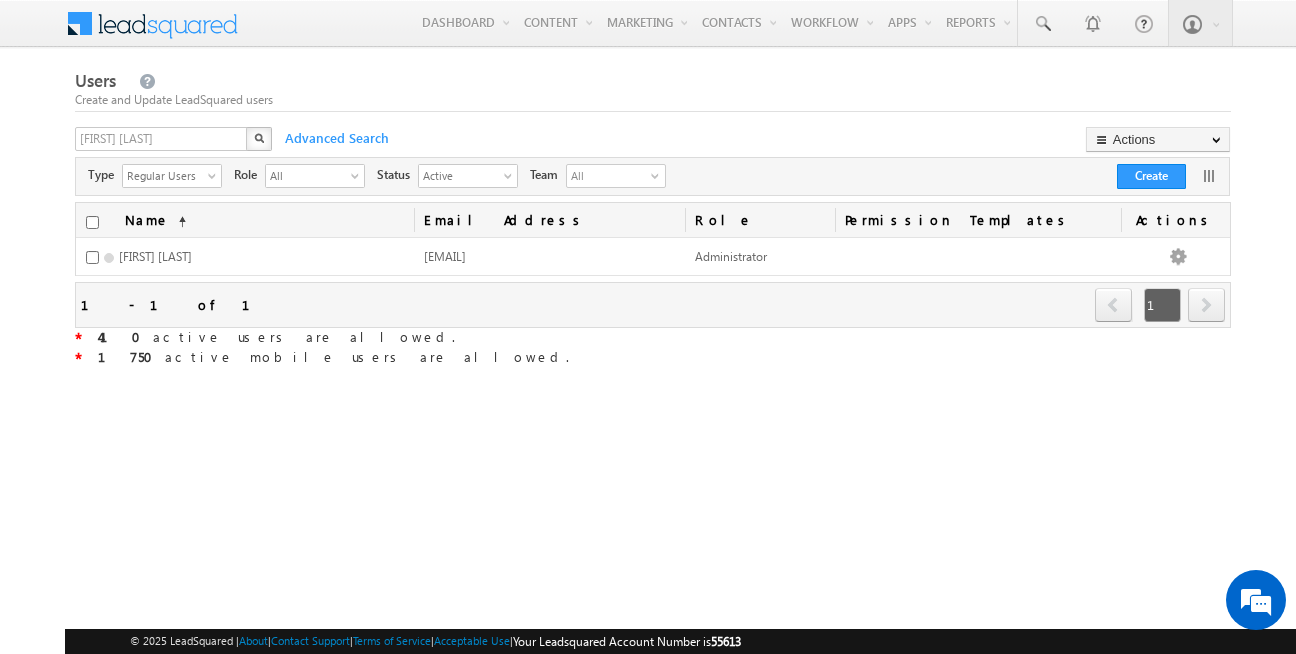 scroll, scrollTop: 0, scrollLeft: 0, axis: both 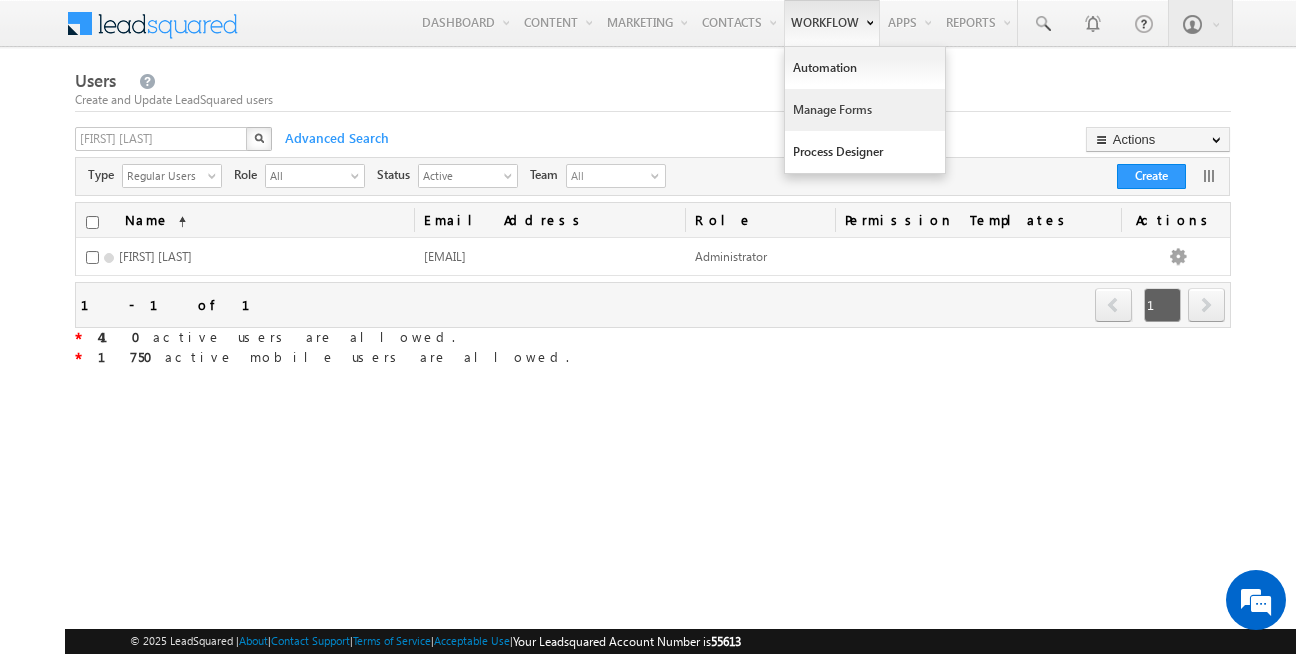 click on "Manage Forms" at bounding box center [865, 110] 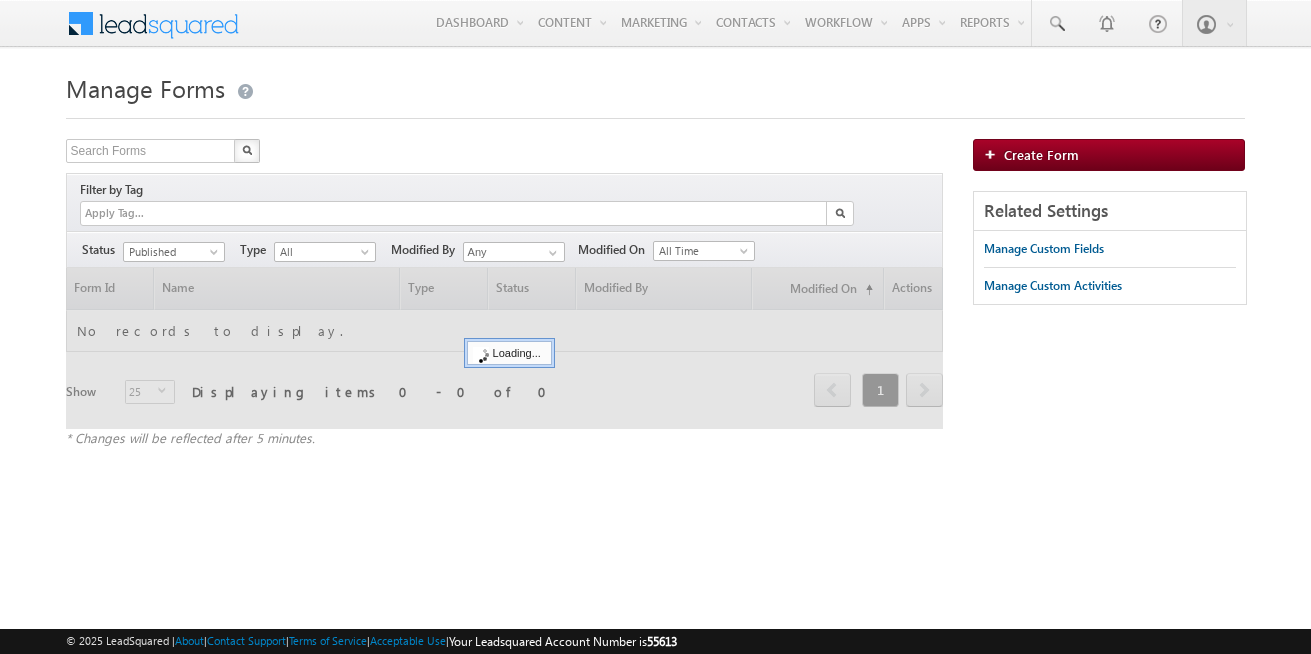 scroll, scrollTop: 0, scrollLeft: 0, axis: both 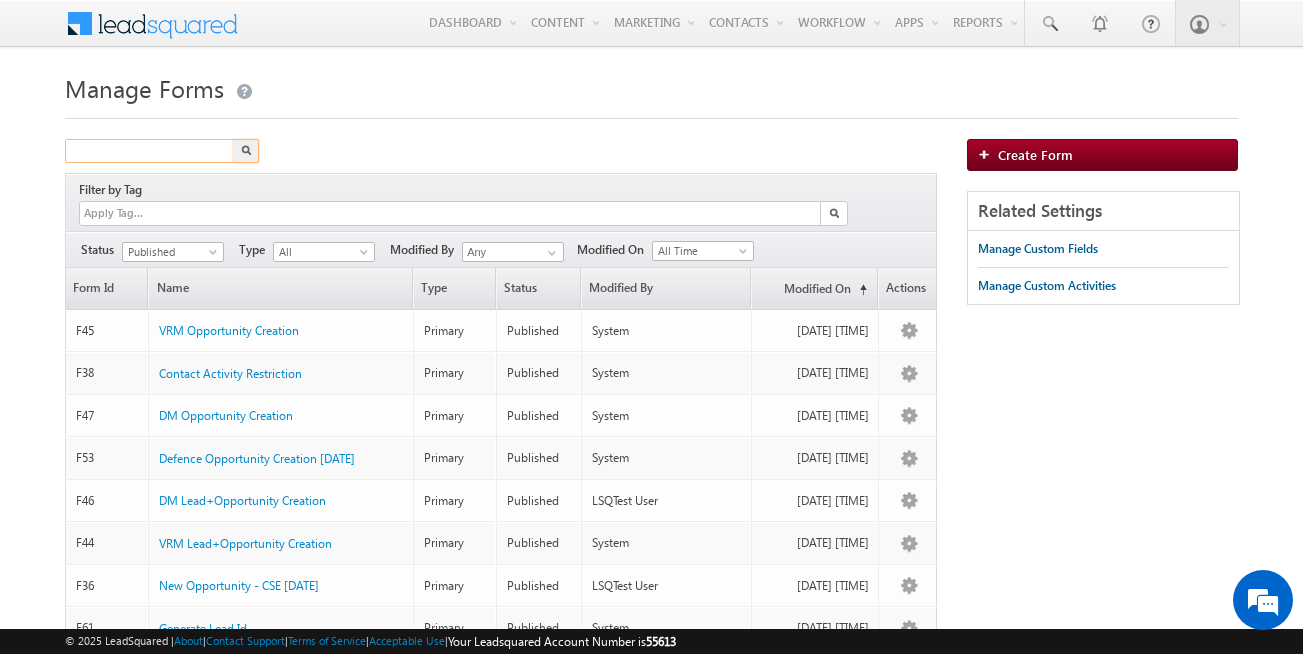 click at bounding box center [150, 151] 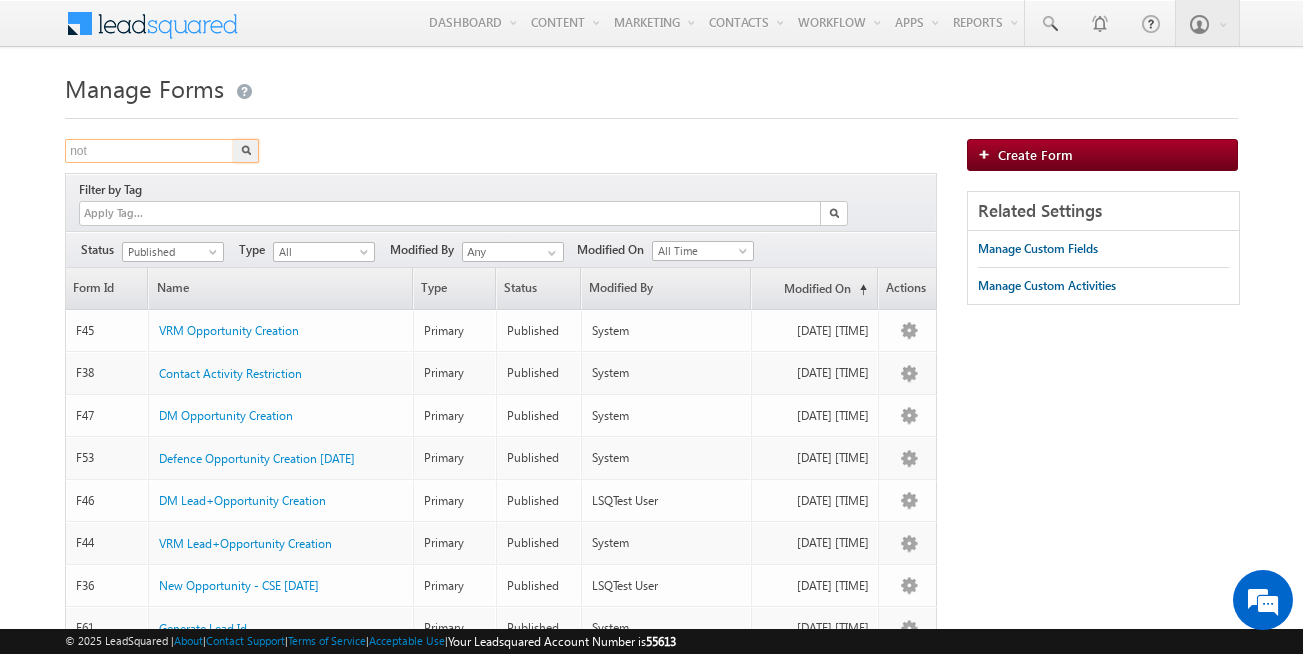type on "not" 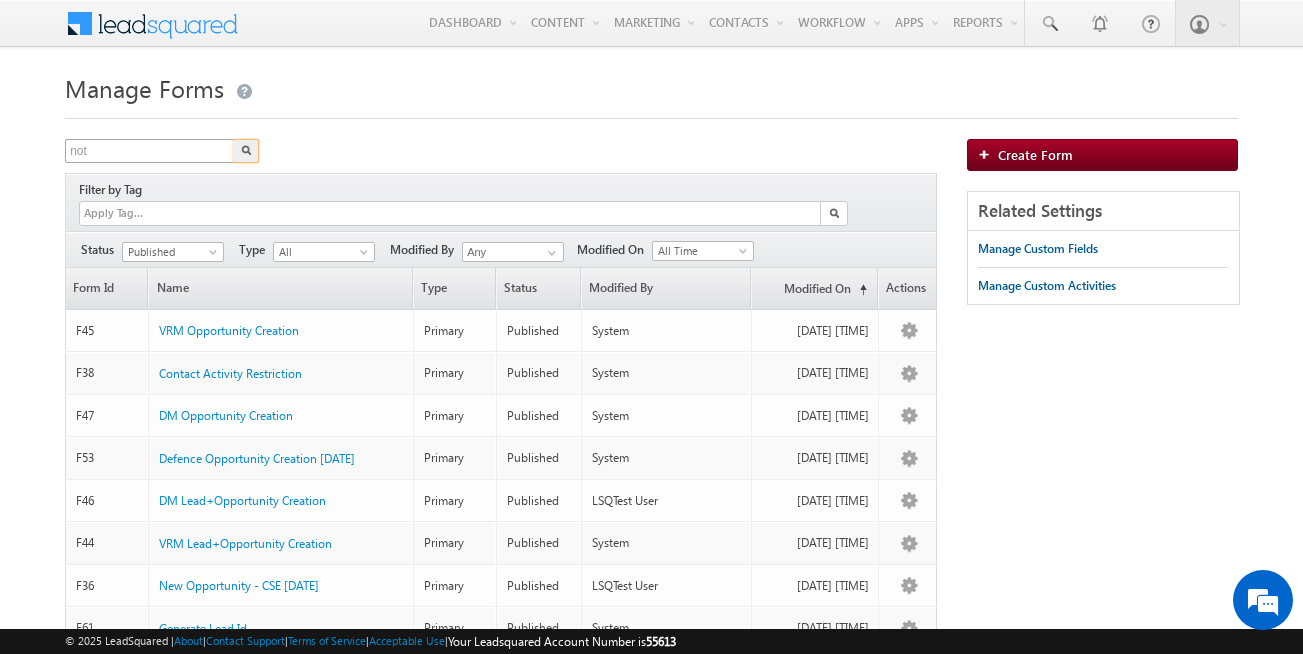 click at bounding box center [246, 151] 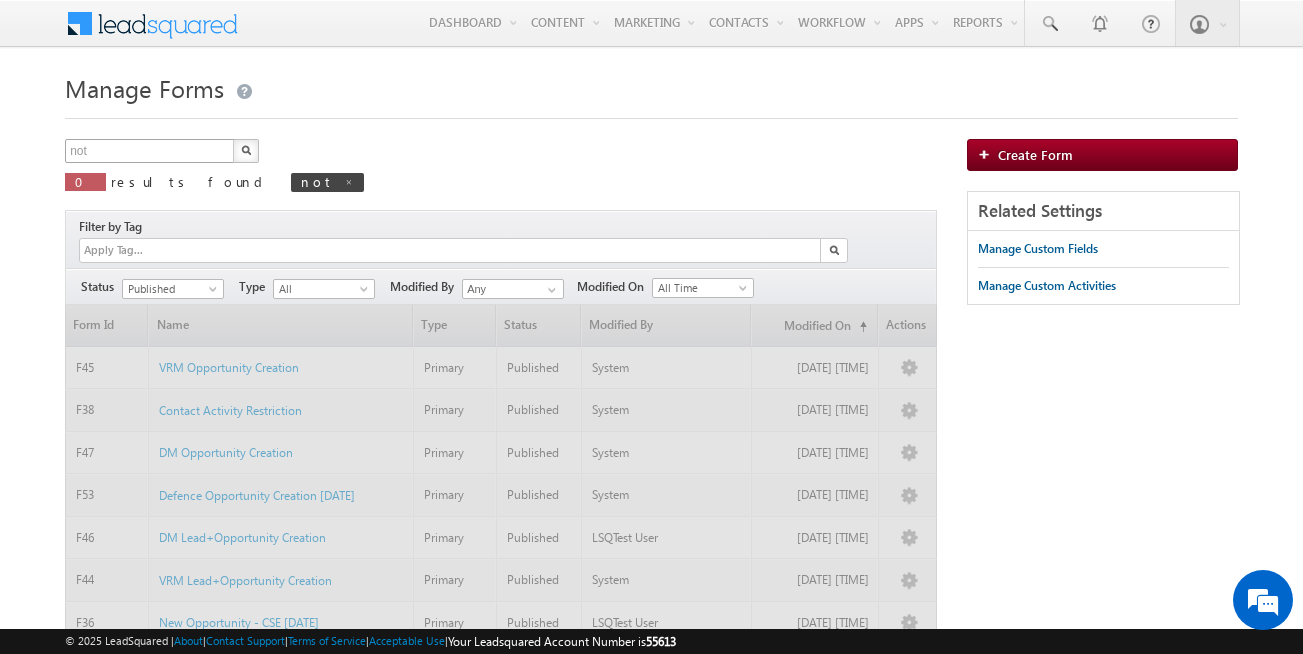type 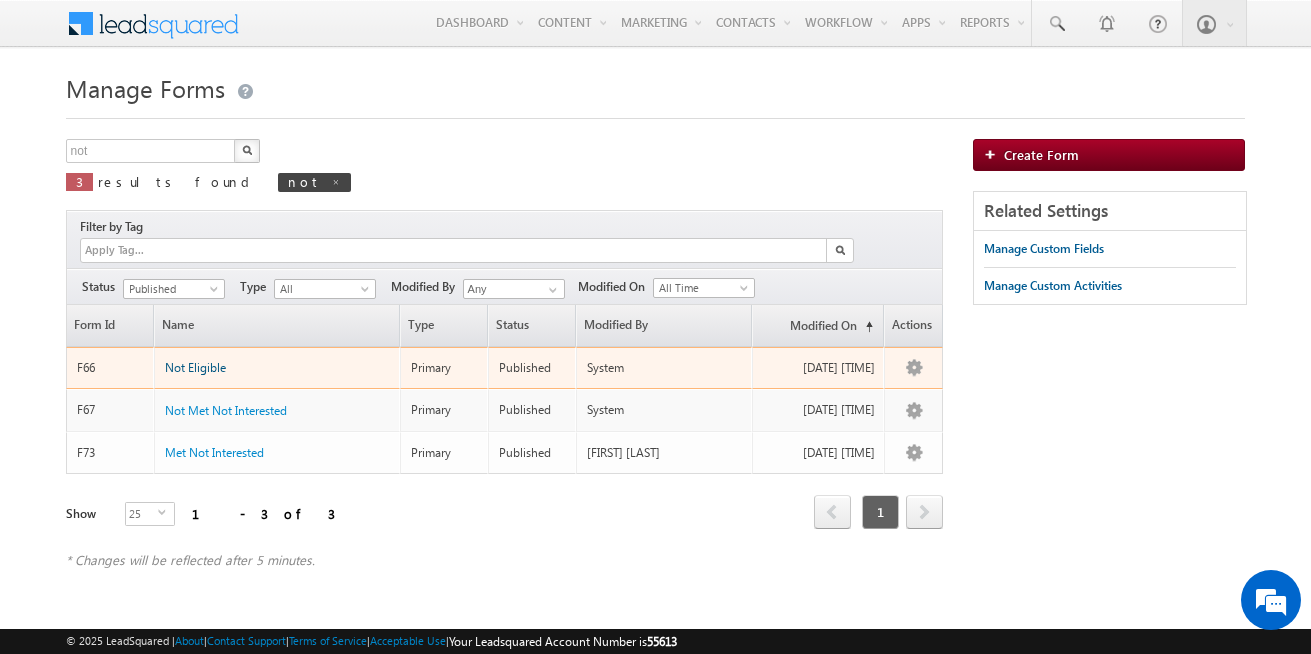 click on "Not Eligible" at bounding box center (195, 367) 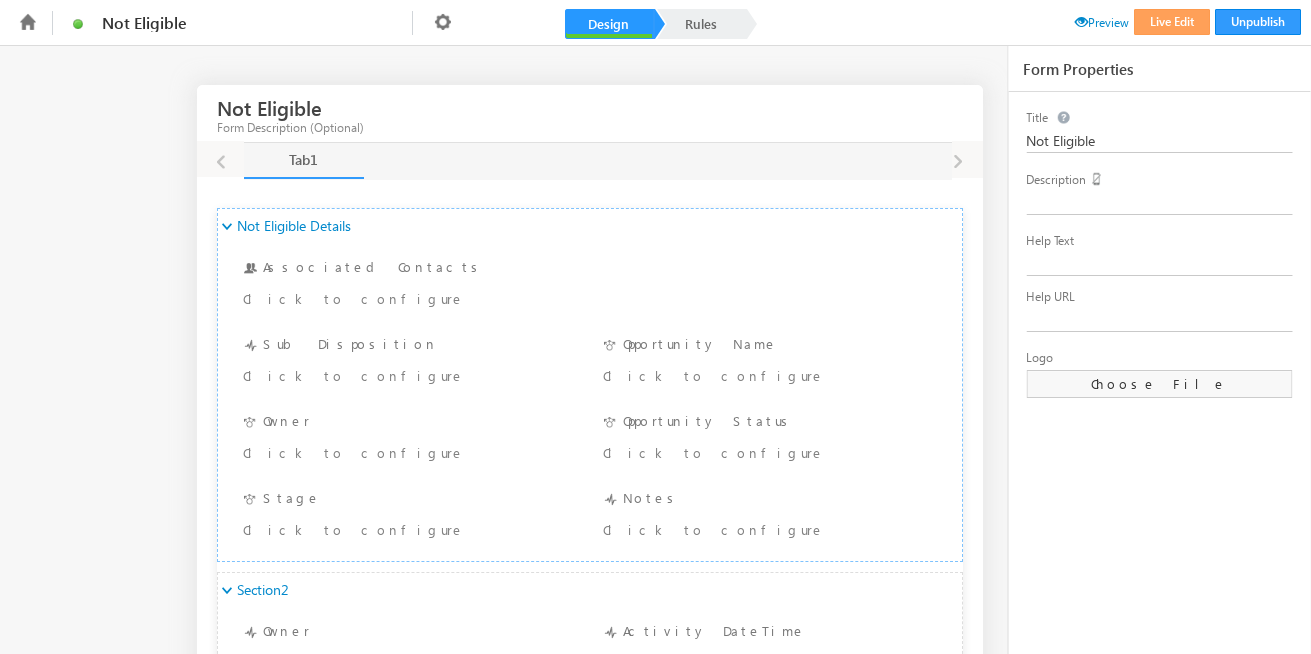 scroll, scrollTop: 0, scrollLeft: 0, axis: both 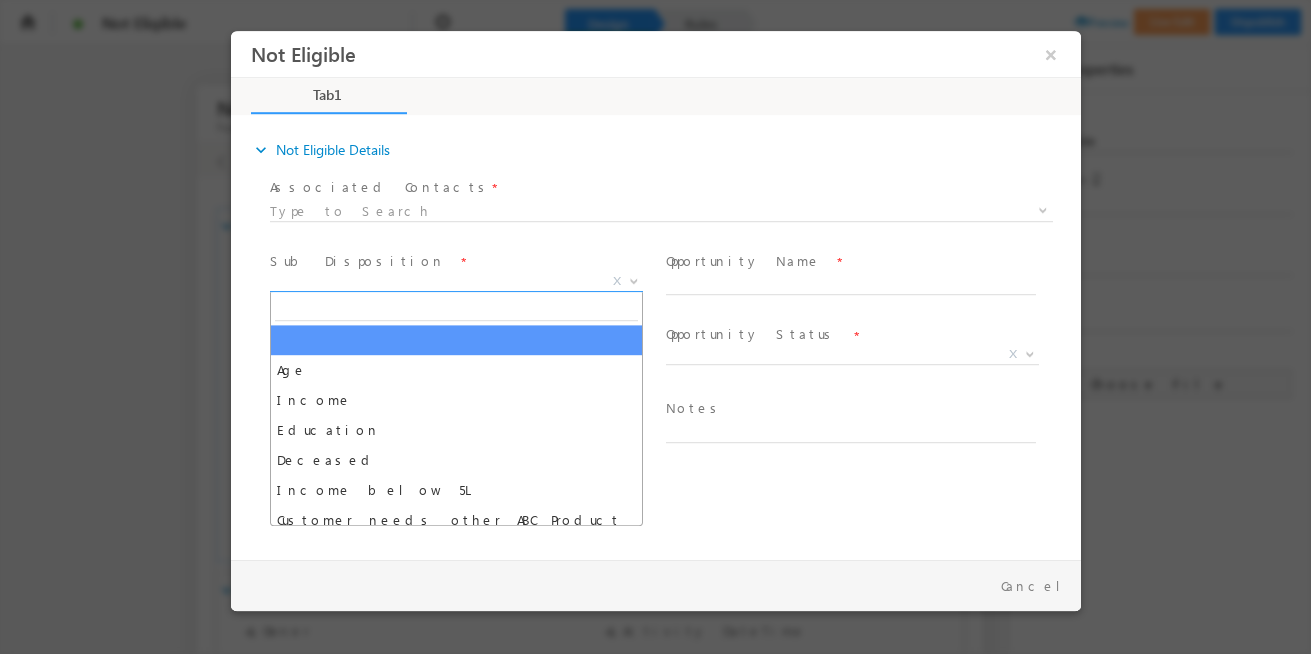 click on "X" at bounding box center [455, 282] 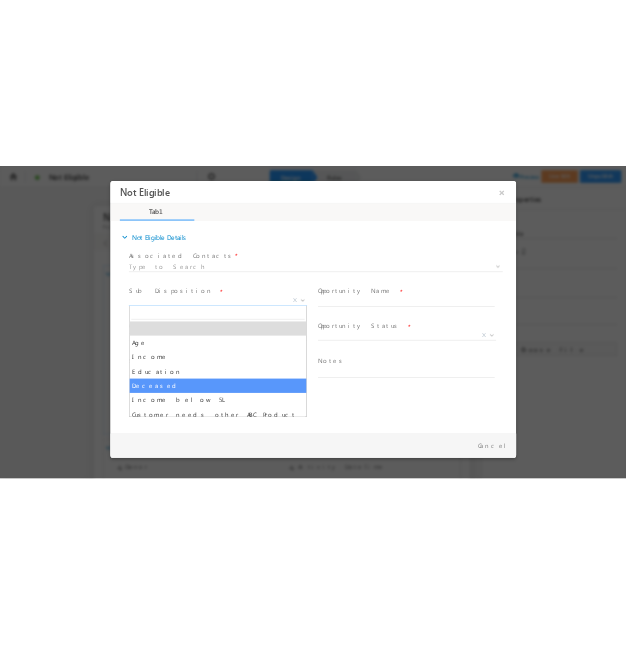 scroll, scrollTop: 40, scrollLeft: 0, axis: vertical 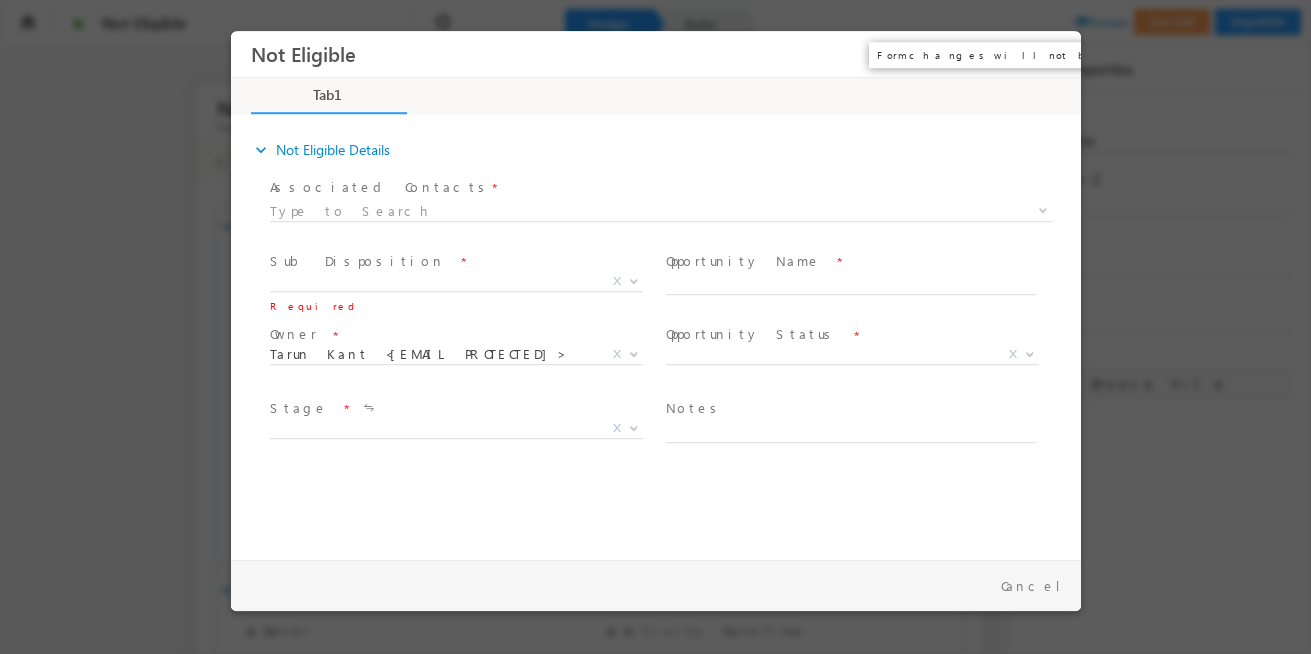 click on "×" at bounding box center (1050, 54) 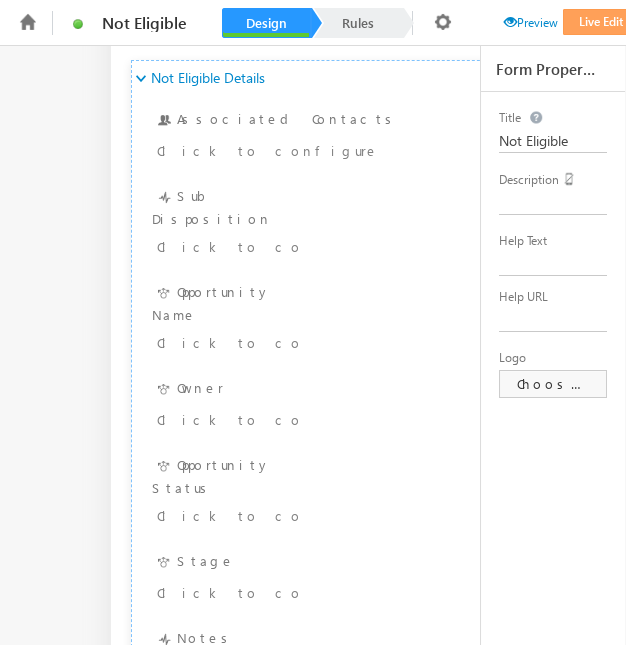 scroll, scrollTop: 139, scrollLeft: 0, axis: vertical 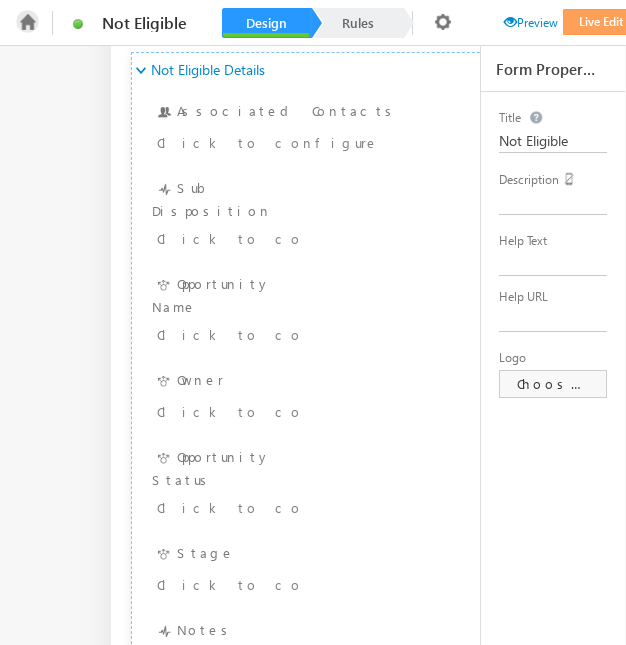 click at bounding box center (27, 21) 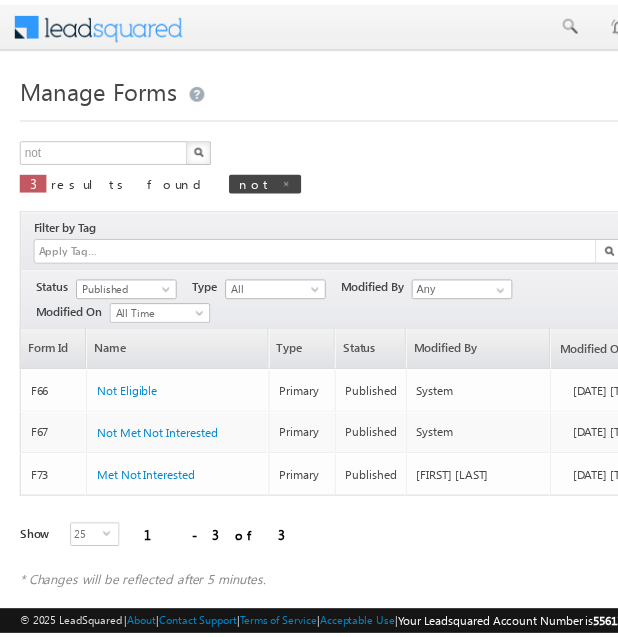 scroll, scrollTop: 0, scrollLeft: 0, axis: both 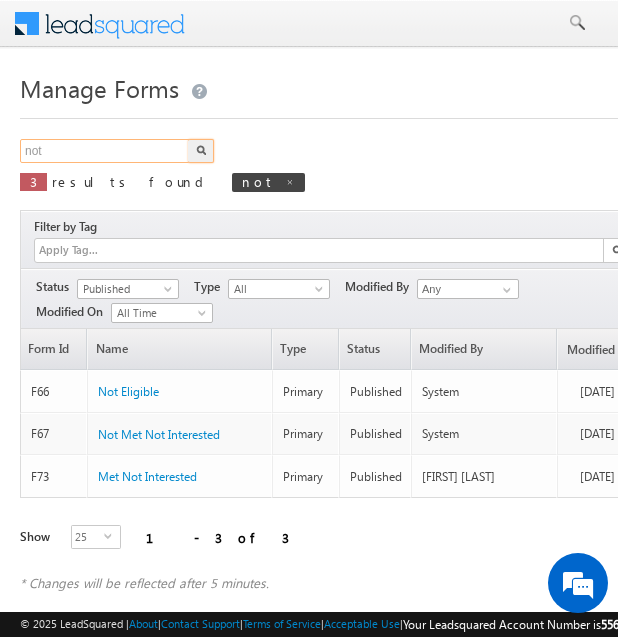 click on "not" at bounding box center [105, 151] 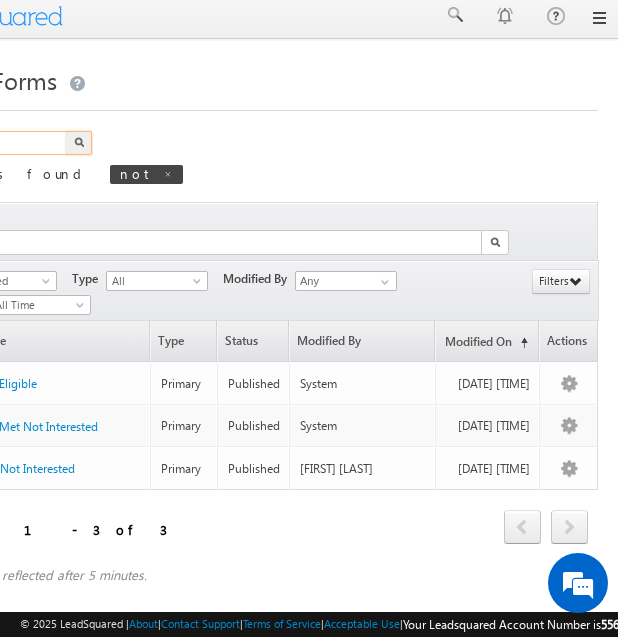 scroll, scrollTop: 0, scrollLeft: 0, axis: both 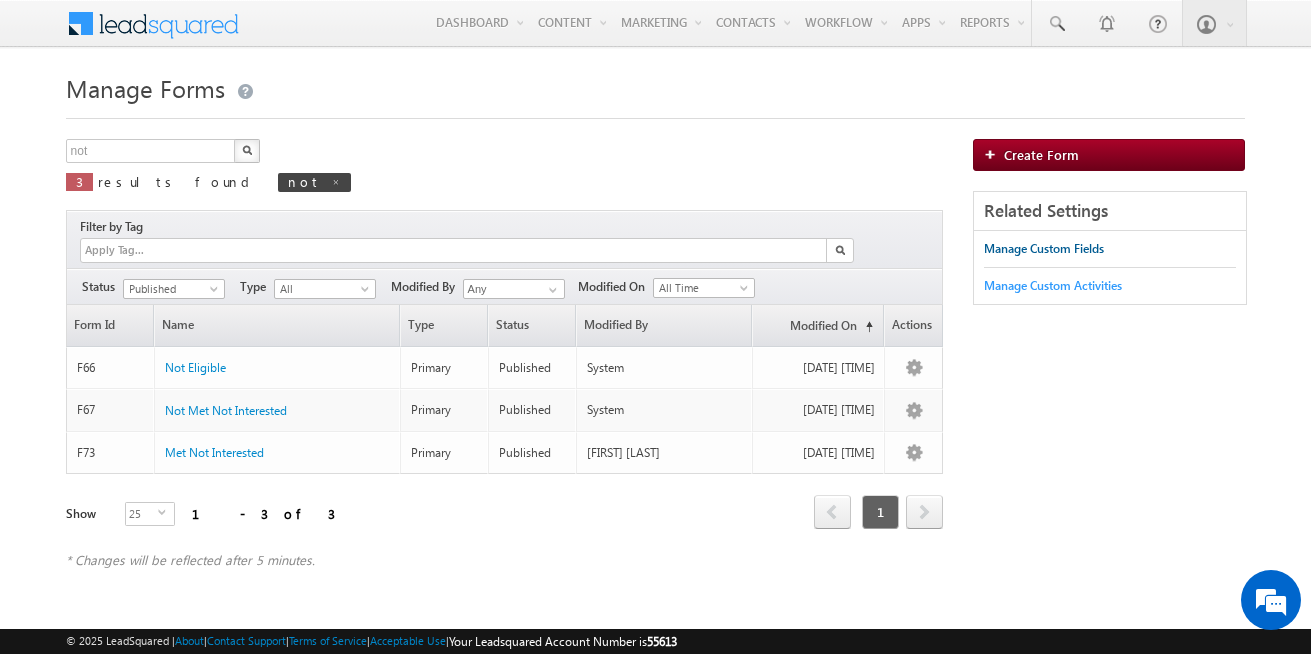 click on "Manage Custom Activities" at bounding box center (1053, 286) 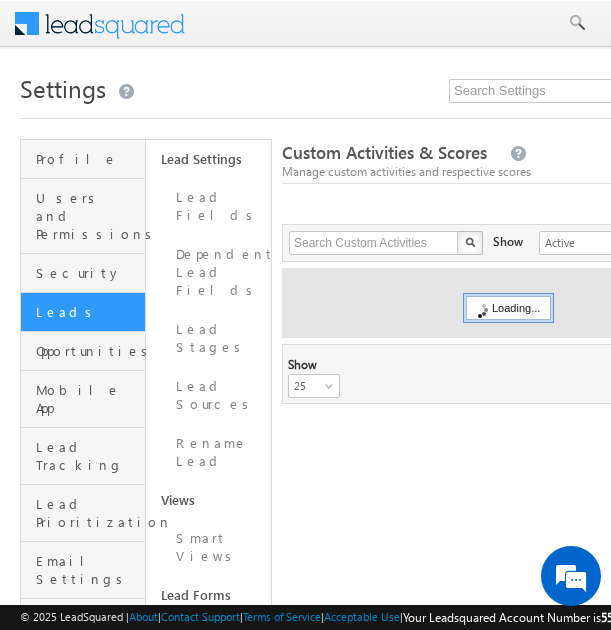 scroll, scrollTop: 0, scrollLeft: 0, axis: both 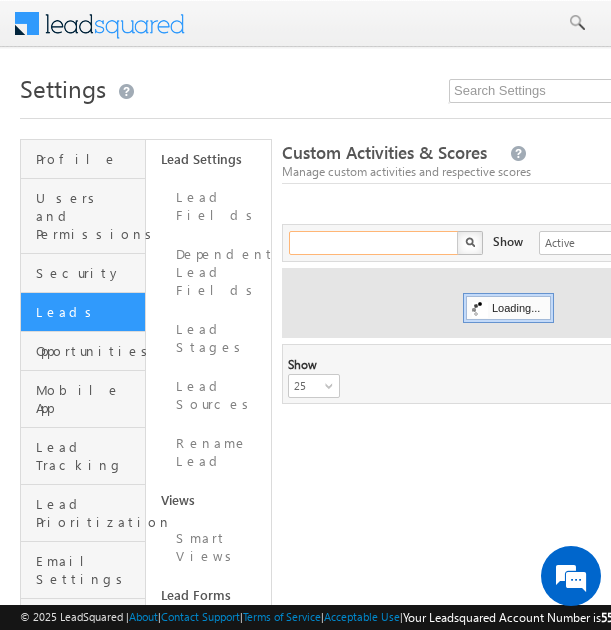 click at bounding box center [374, 243] 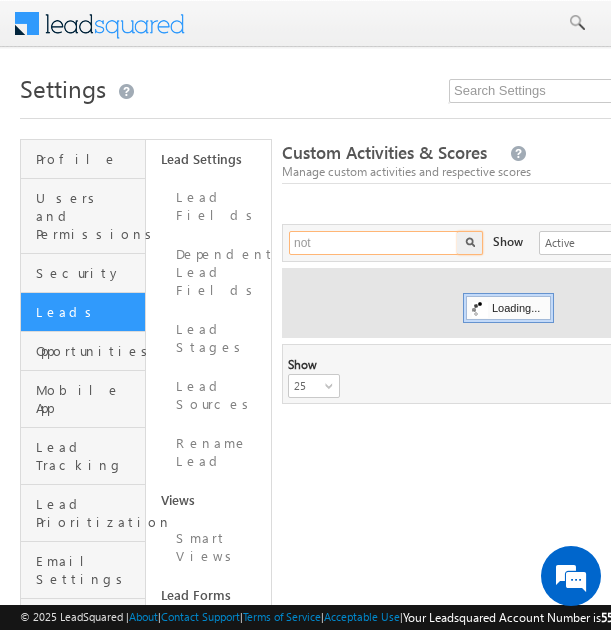 type on "not" 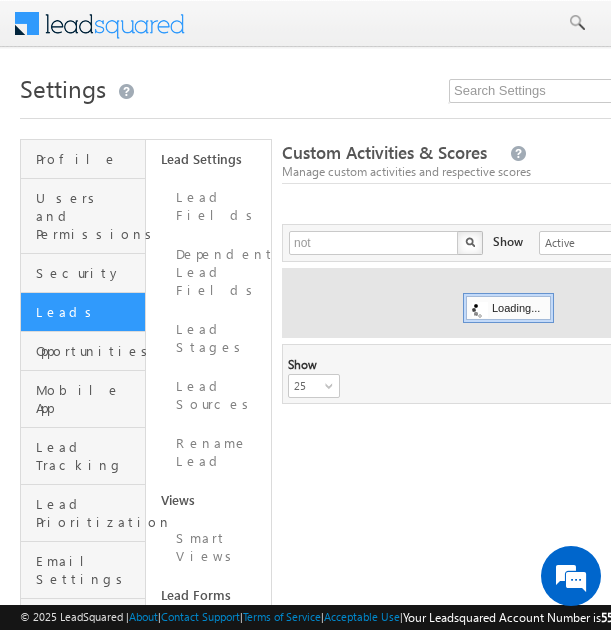 click at bounding box center [470, 242] 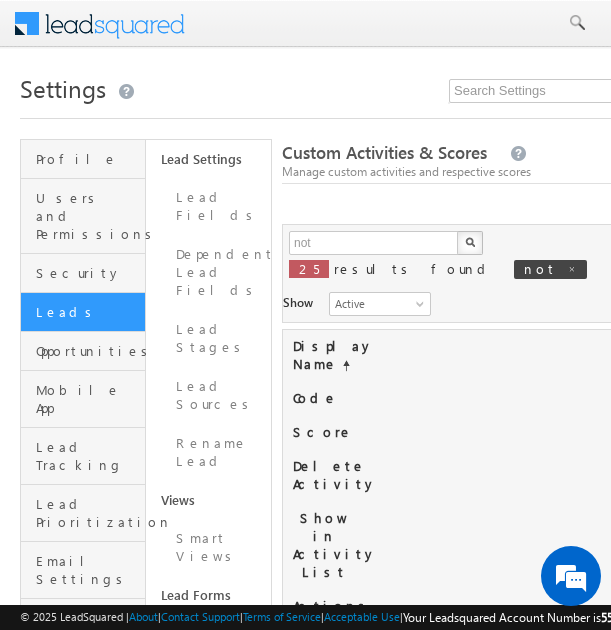 scroll, scrollTop: 0, scrollLeft: 0, axis: both 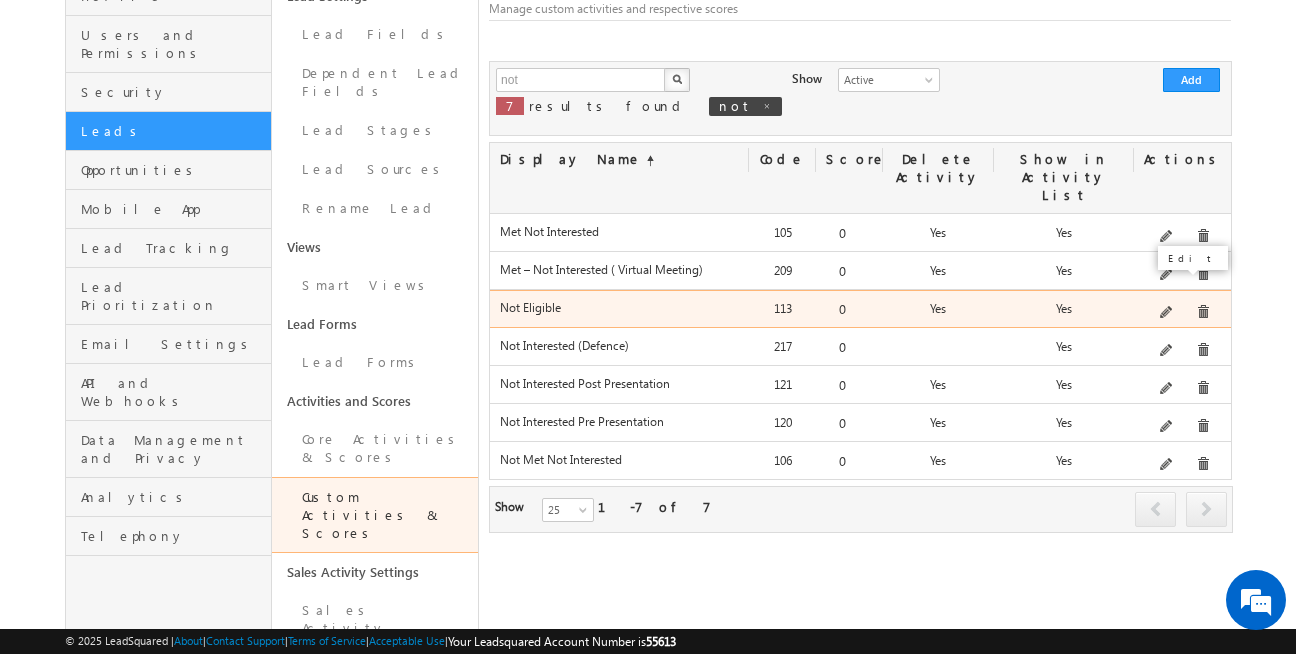 click at bounding box center (1167, 313) 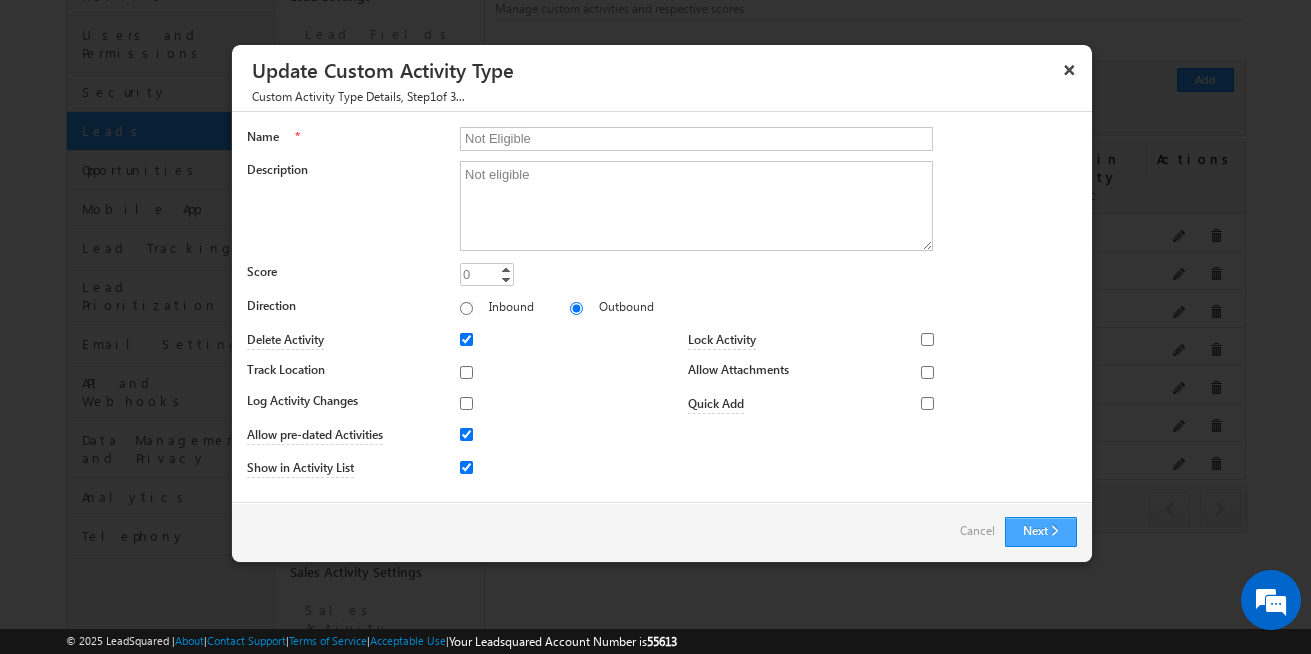 click on "Next" at bounding box center [1041, 532] 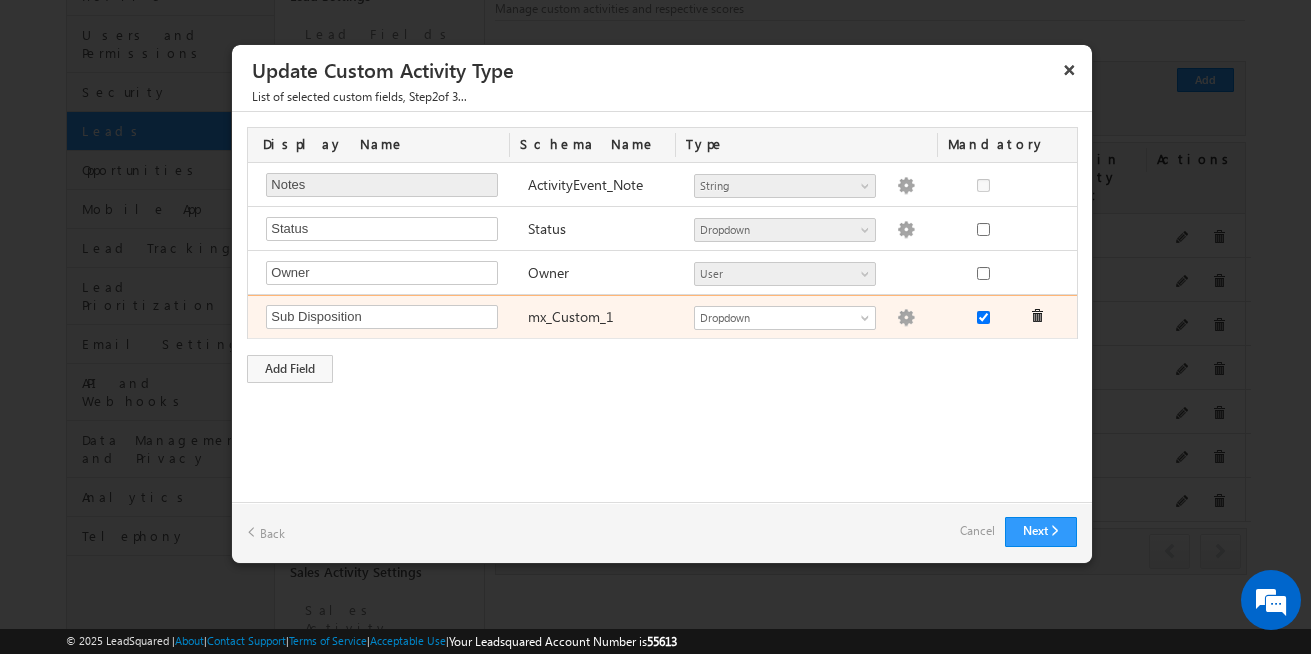 click at bounding box center [906, 318] 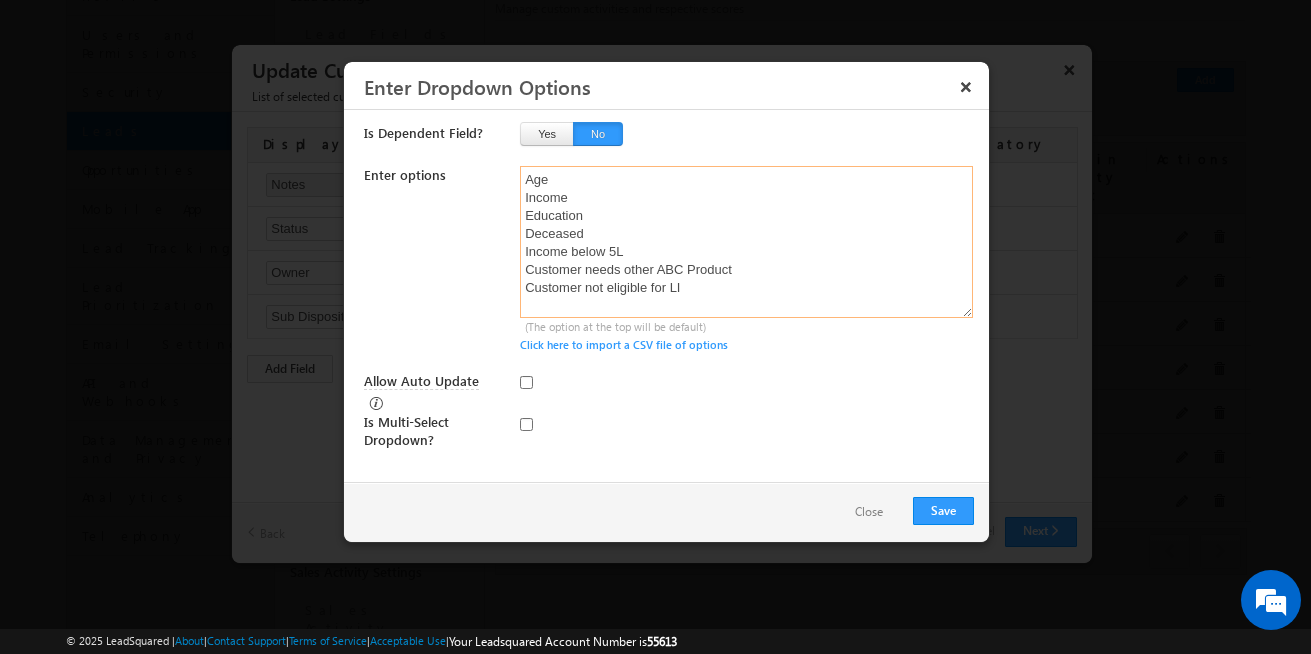 drag, startPoint x: 731, startPoint y: 315, endPoint x: 526, endPoint y: 172, distance: 249.948 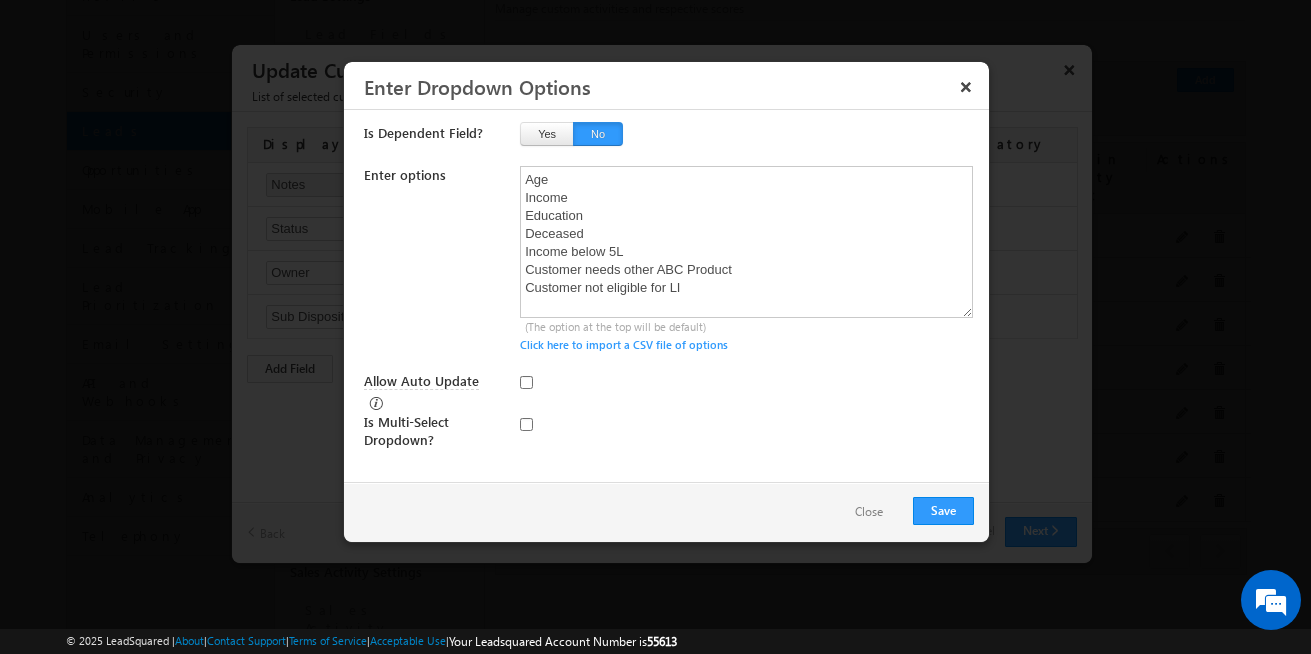 click on "Close" at bounding box center (869, 512) 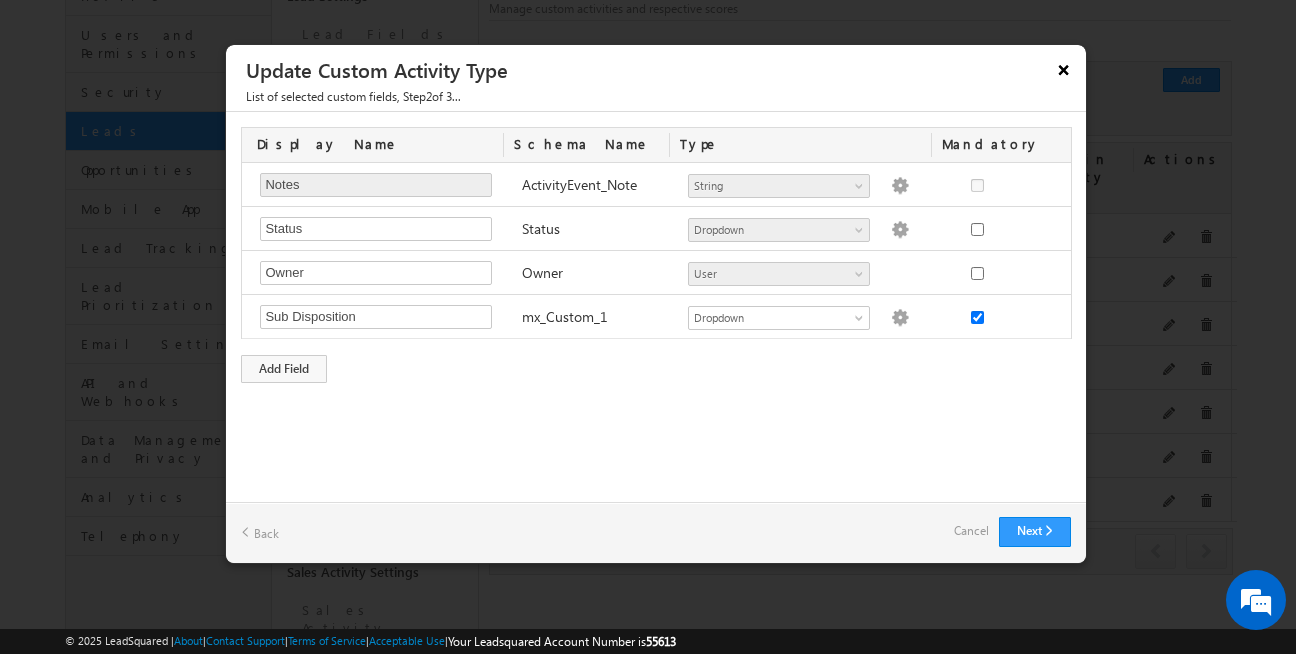 click on "×" at bounding box center (1064, 69) 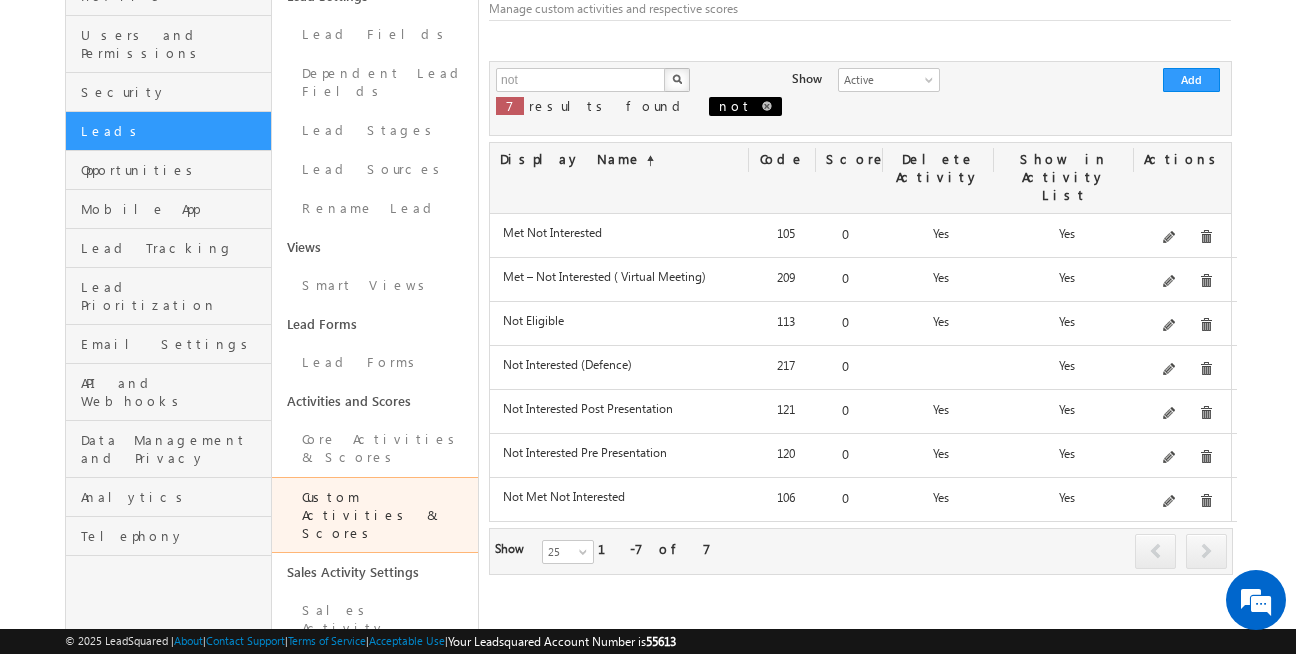 click at bounding box center (767, 105) 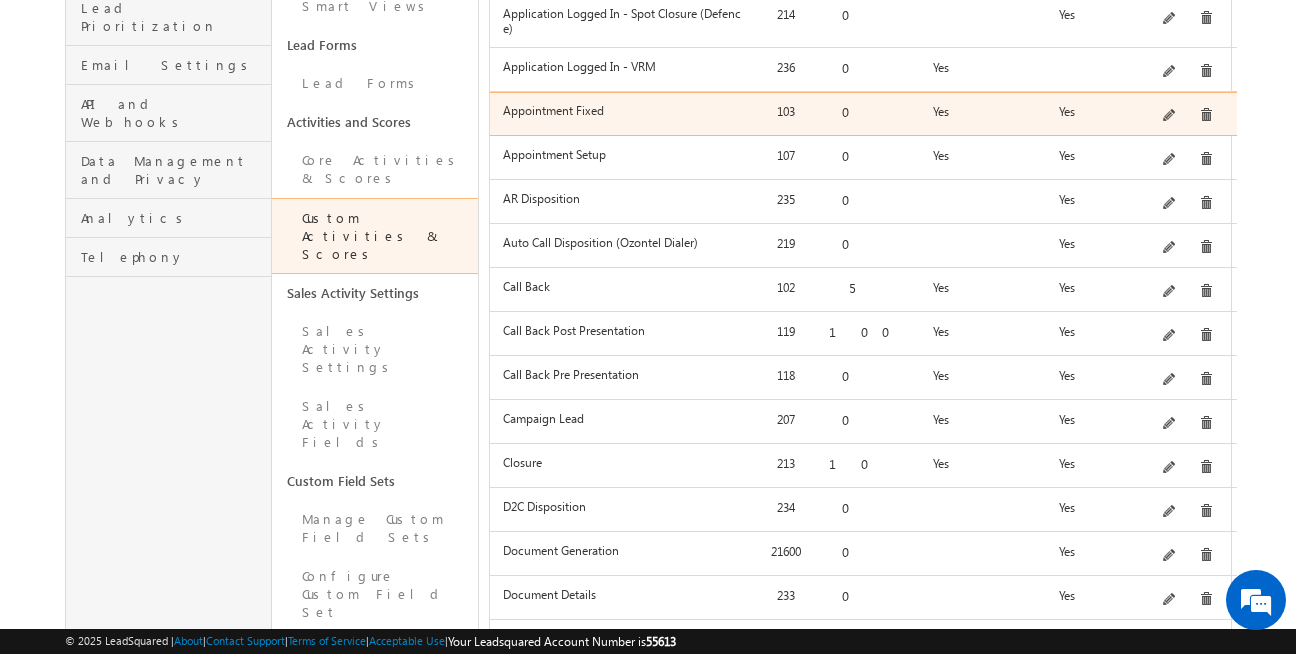 scroll, scrollTop: 441, scrollLeft: 0, axis: vertical 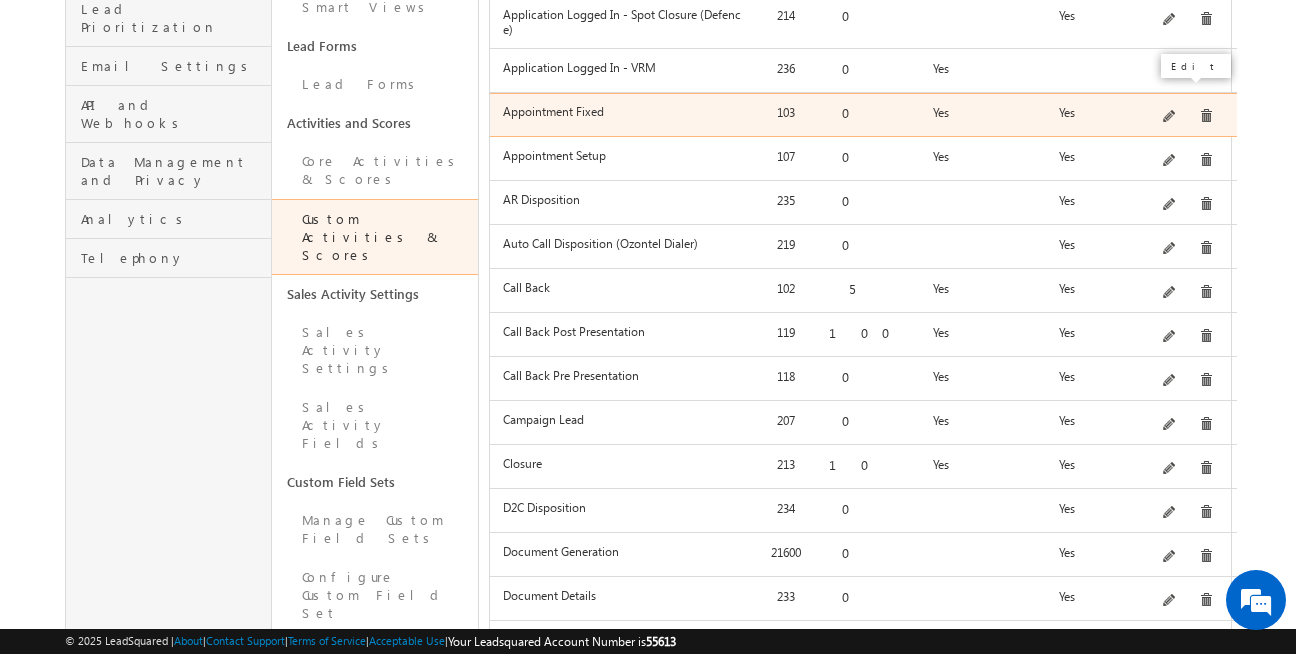 click at bounding box center [1170, 117] 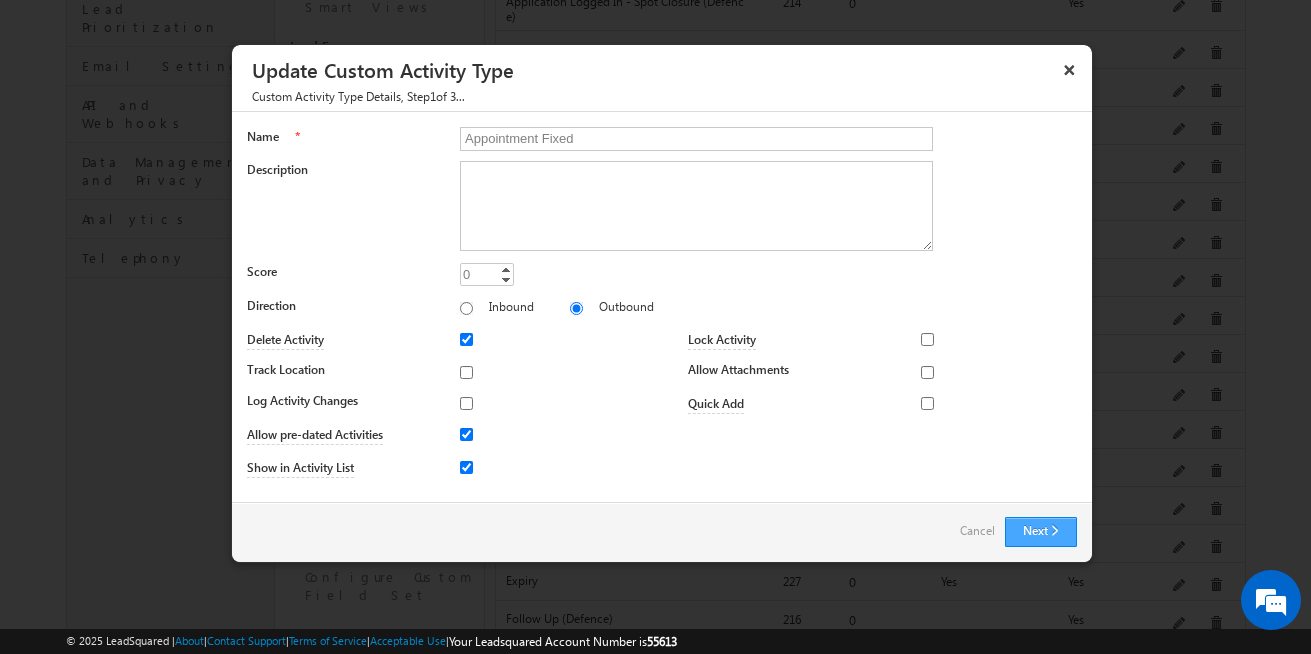 click on "Next" at bounding box center (1041, 532) 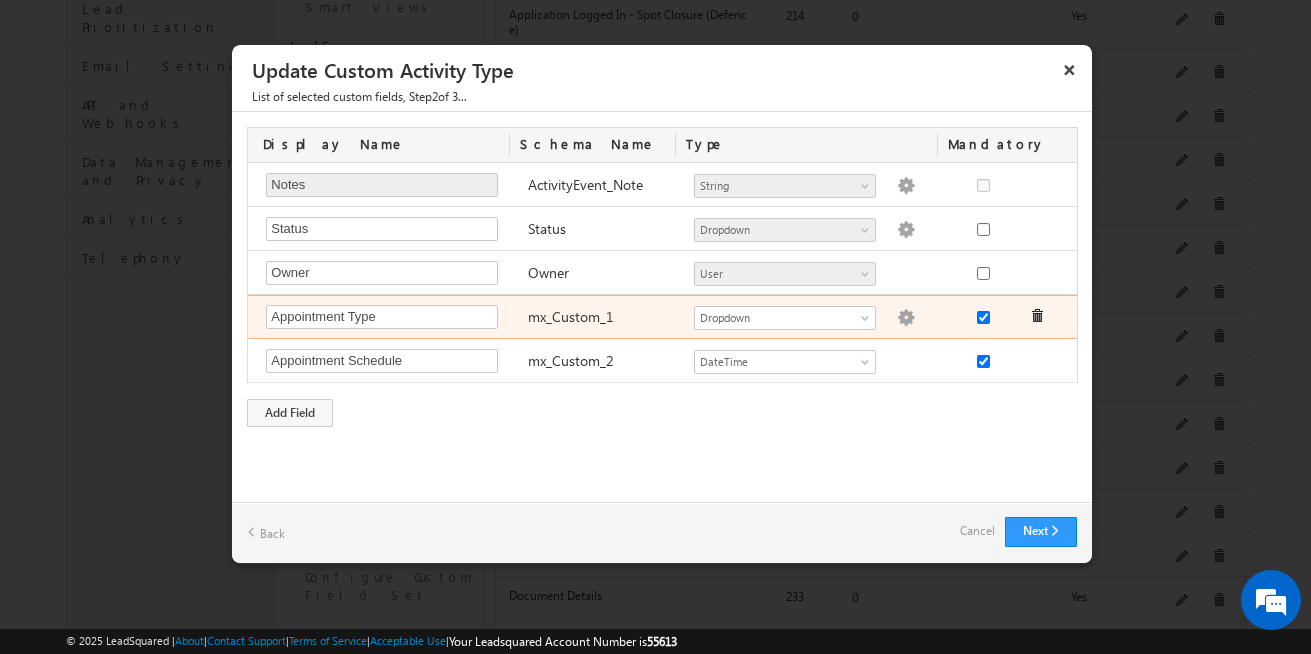 click at bounding box center [906, 318] 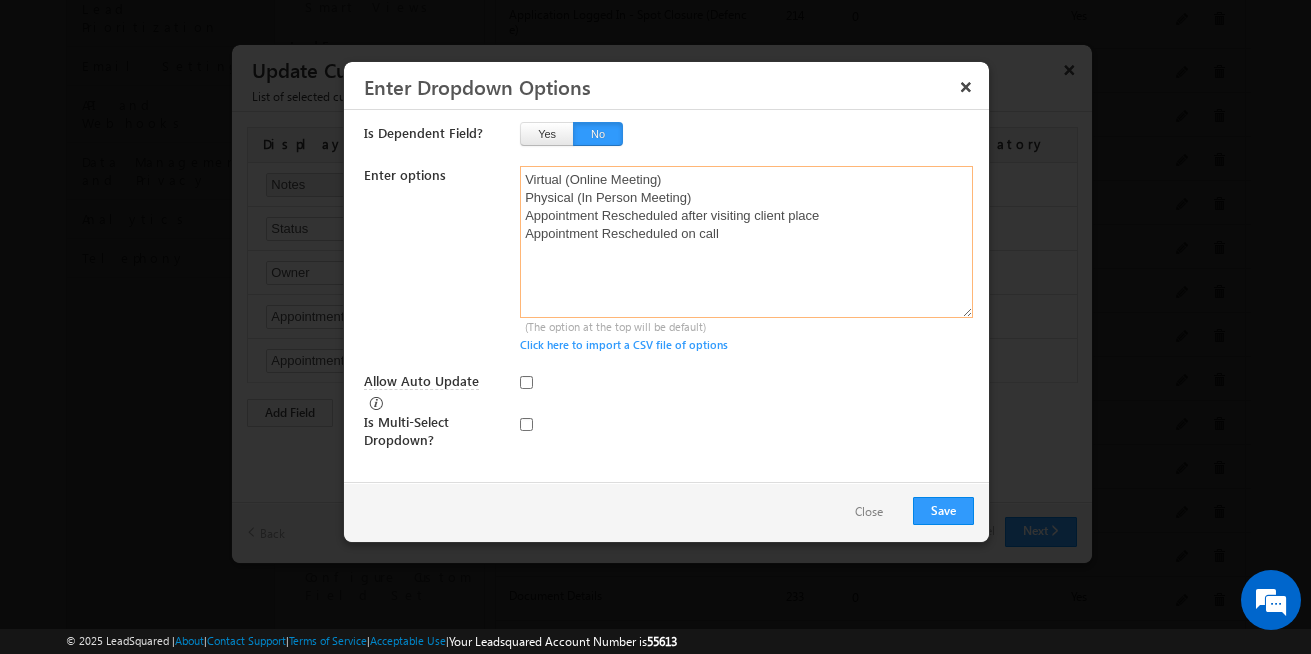drag, startPoint x: 729, startPoint y: 249, endPoint x: 542, endPoint y: 193, distance: 195.20502 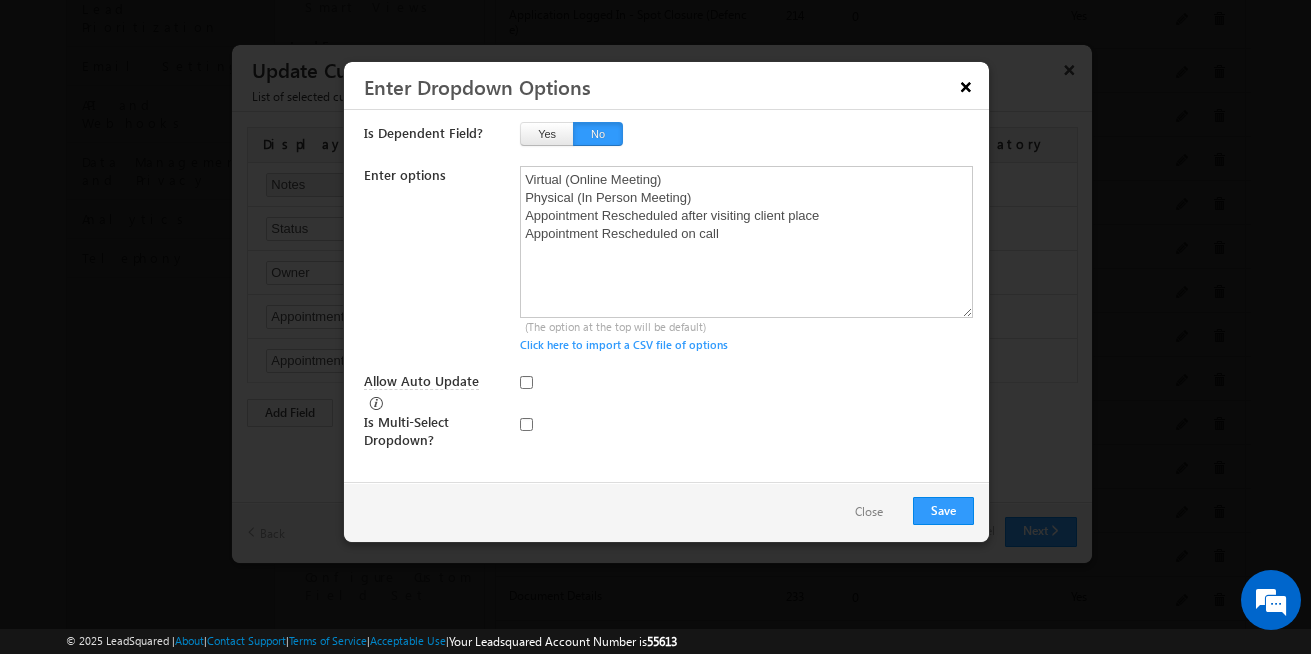 click on "×" at bounding box center (966, 86) 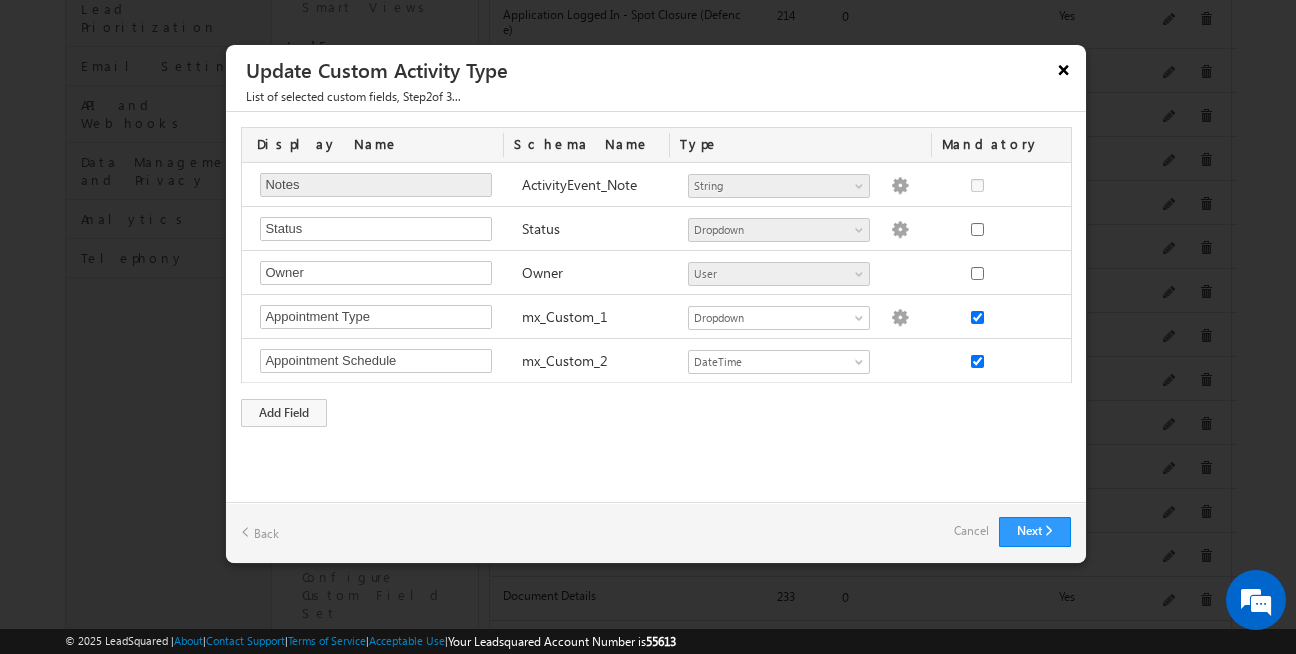 click on "×" at bounding box center (1064, 69) 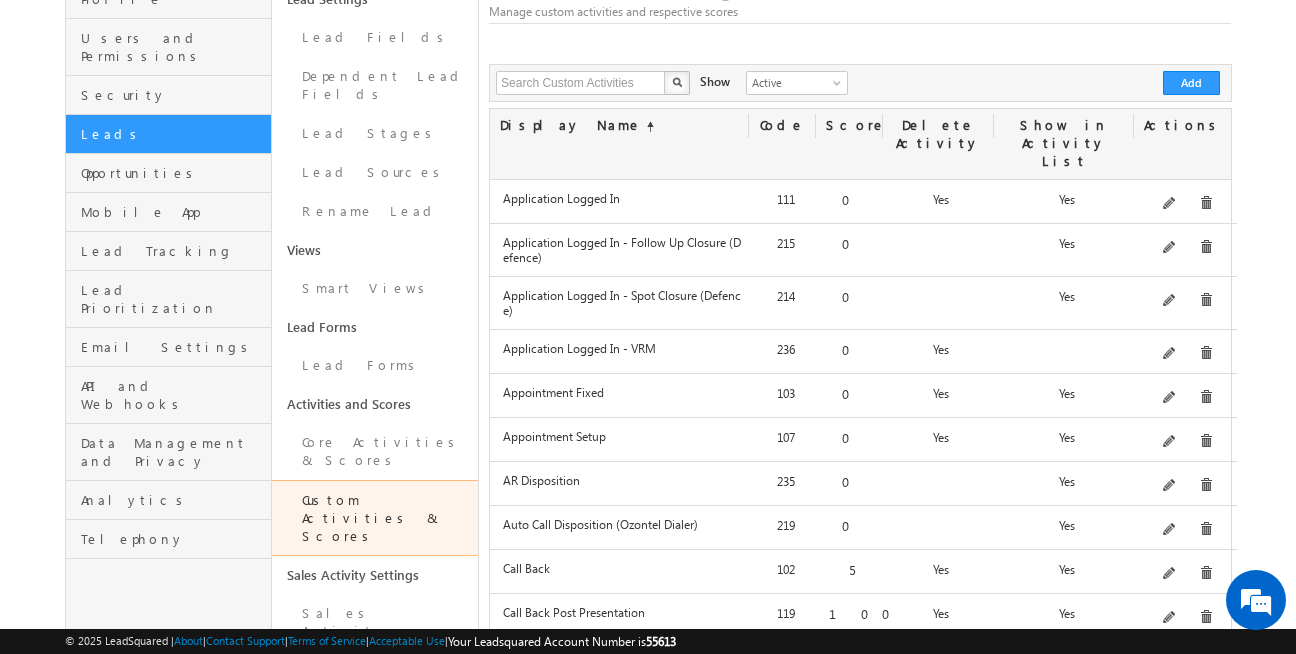 scroll, scrollTop: 159, scrollLeft: 0, axis: vertical 